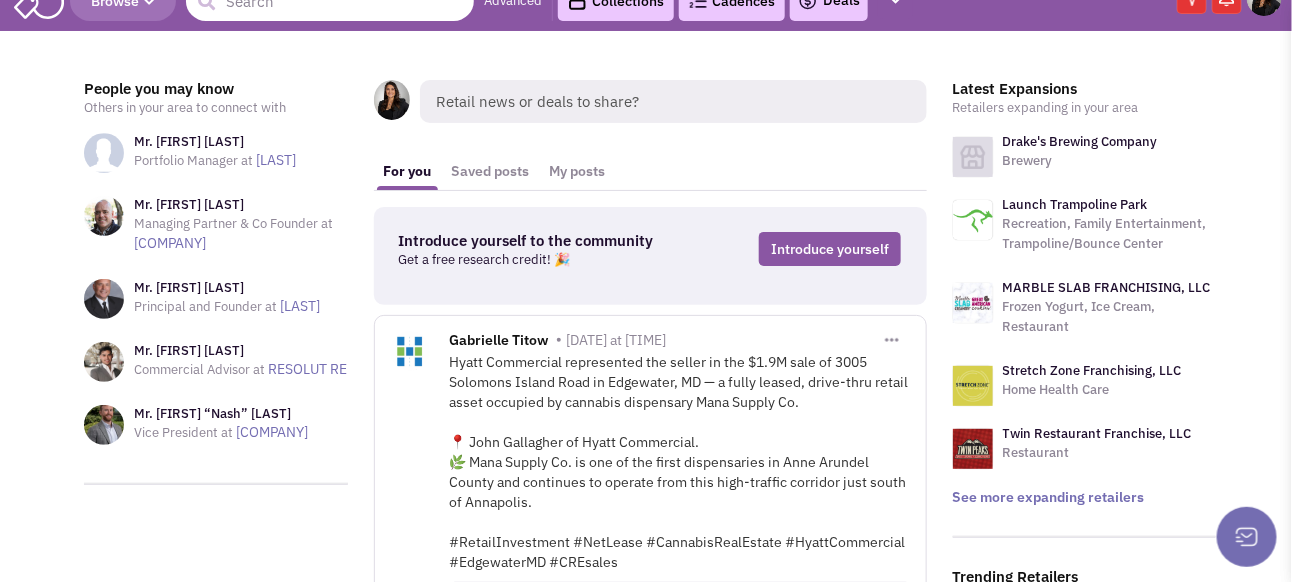 scroll, scrollTop: 0, scrollLeft: 0, axis: both 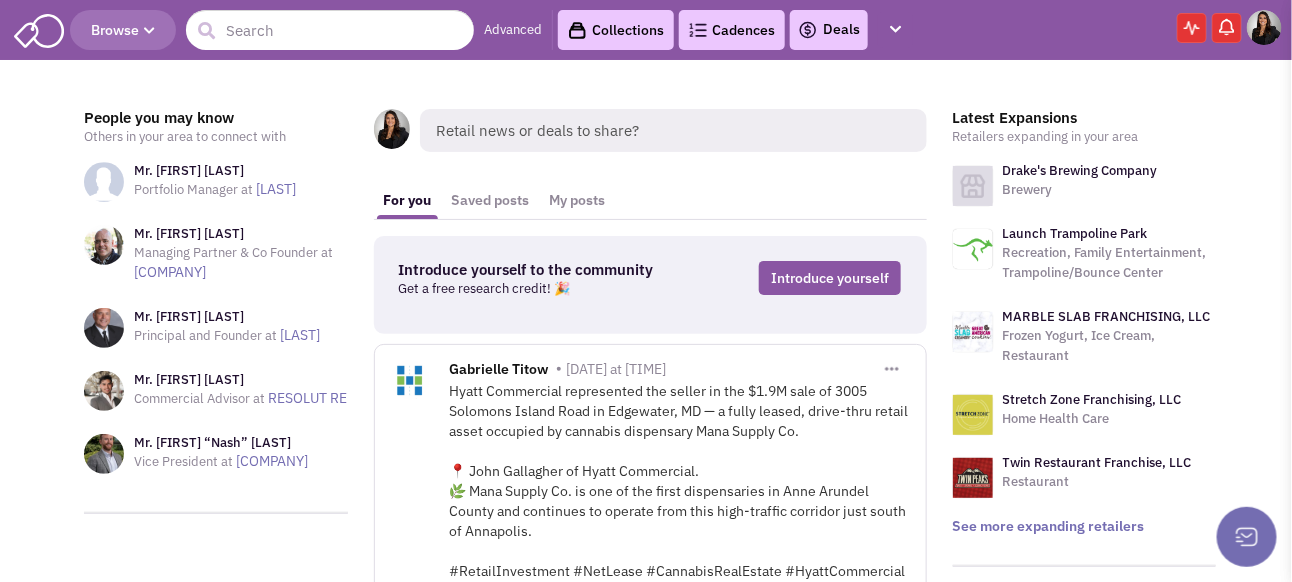 click on "Advanced" at bounding box center (513, 30) 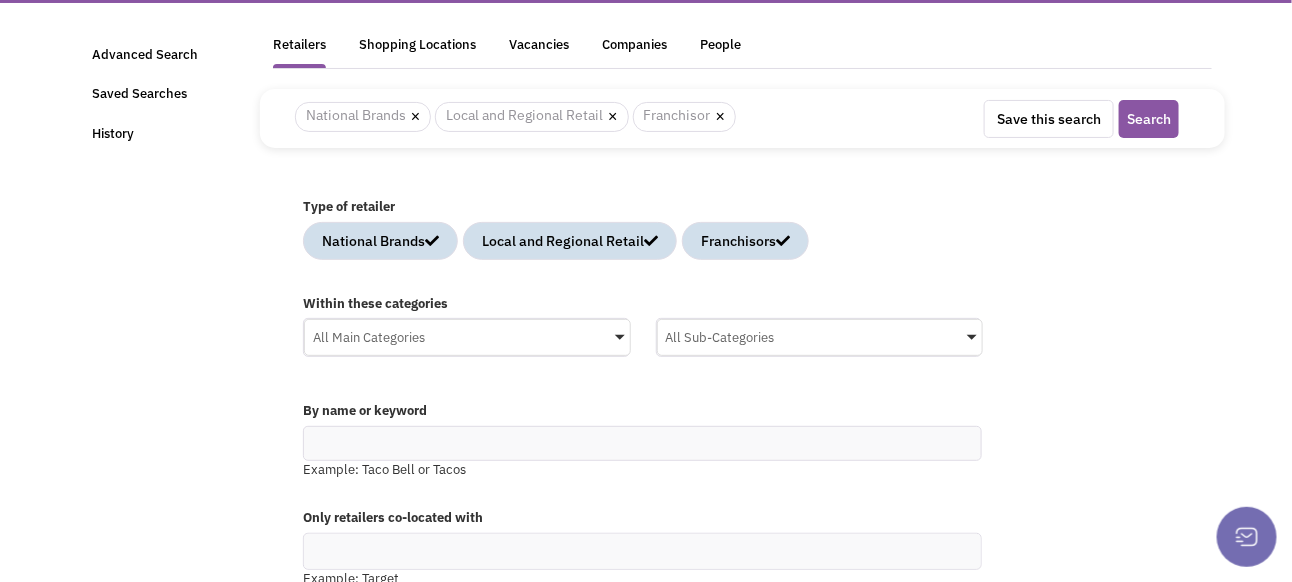 scroll, scrollTop: 100, scrollLeft: 0, axis: vertical 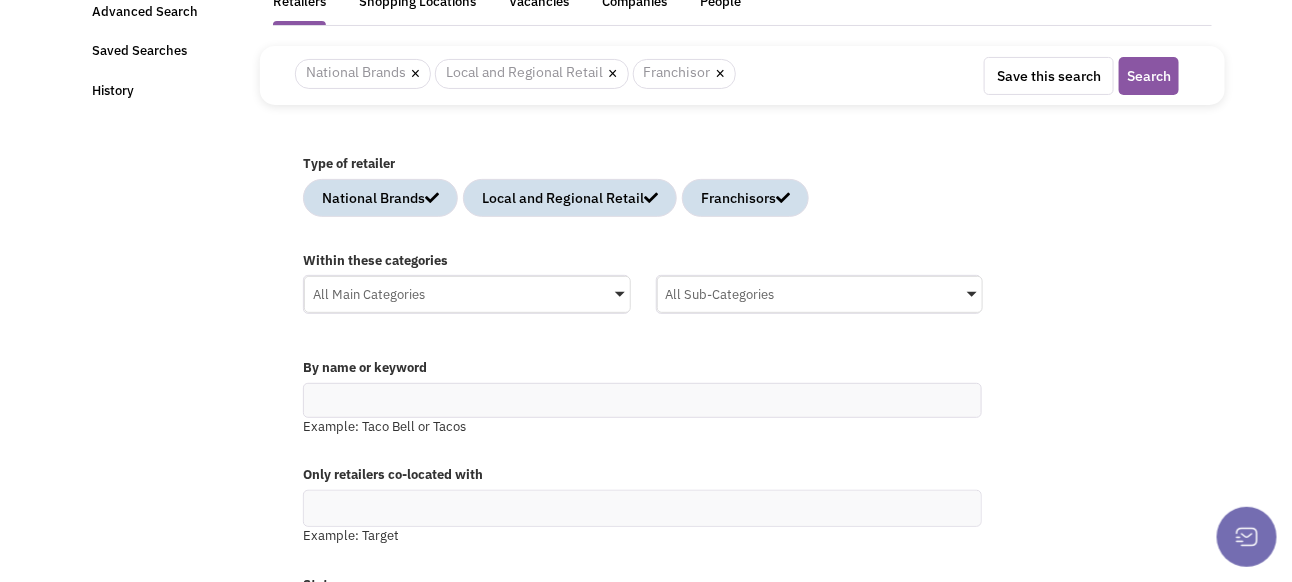 click on "All Main Categories" at bounding box center [467, 294] 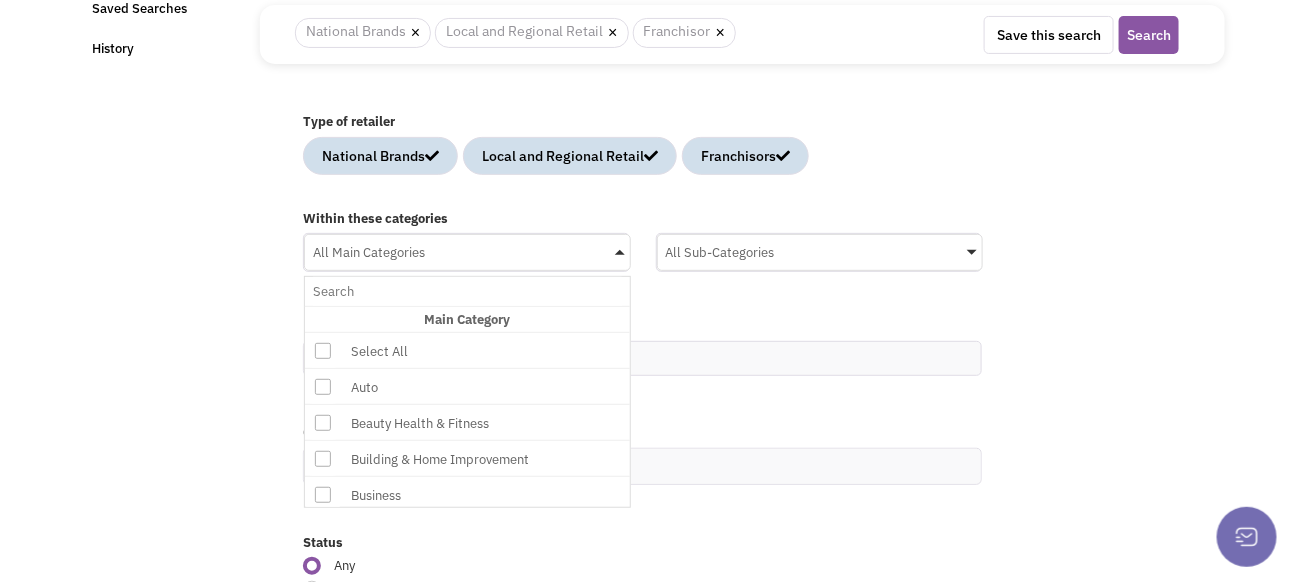 scroll, scrollTop: 200, scrollLeft: 0, axis: vertical 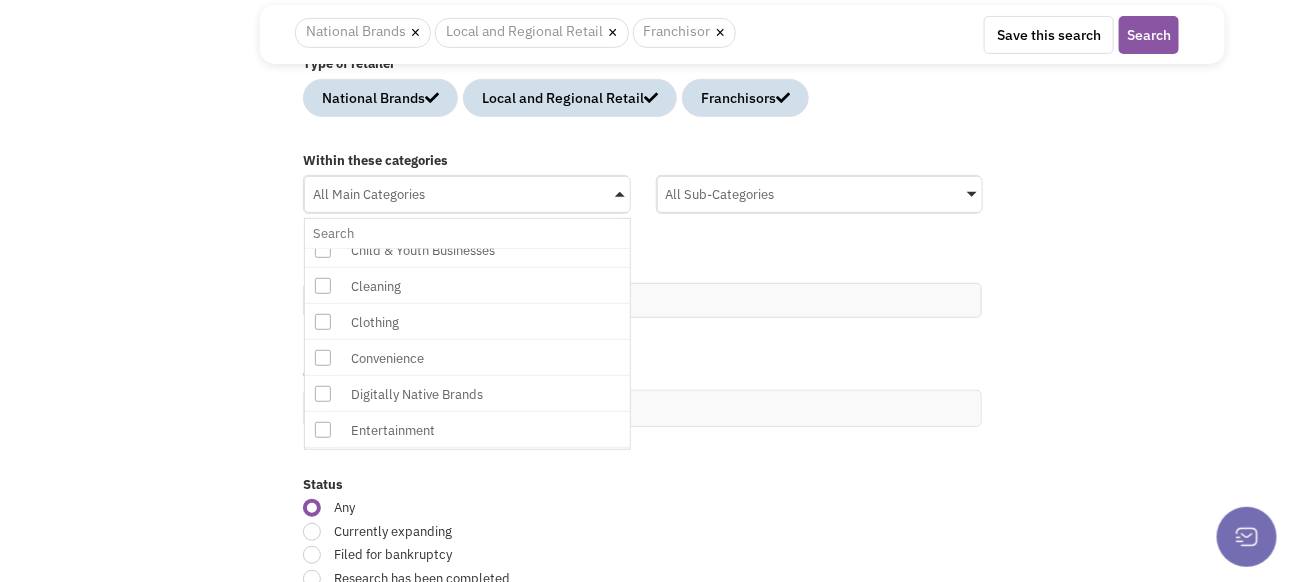 click at bounding box center [323, 358] 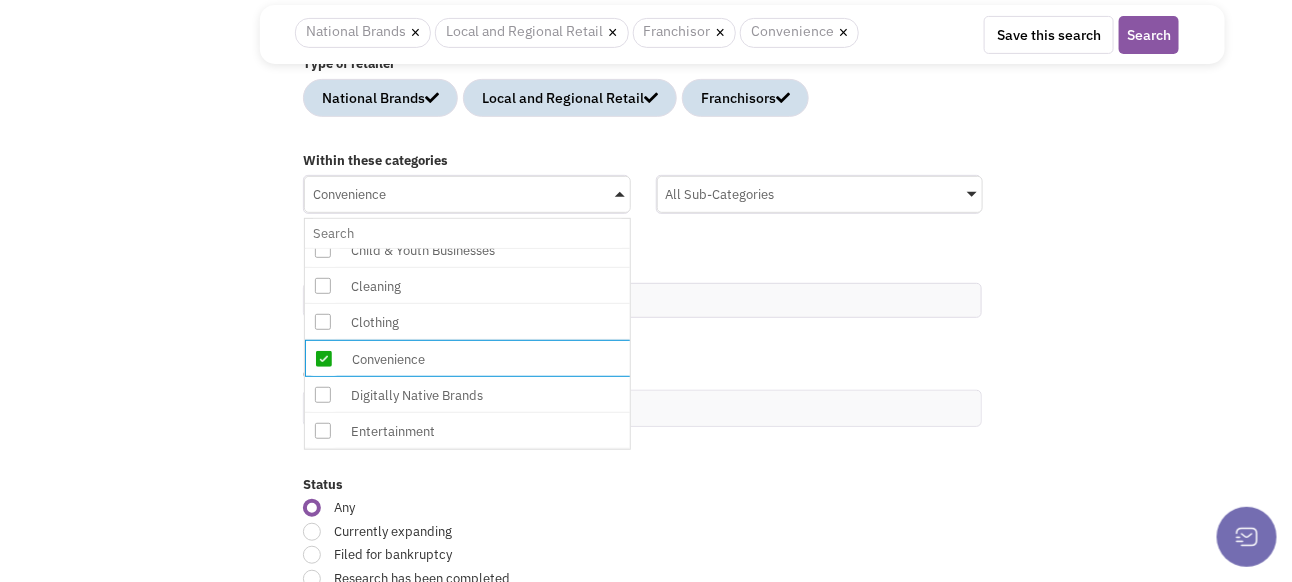 click at bounding box center (642, 408) 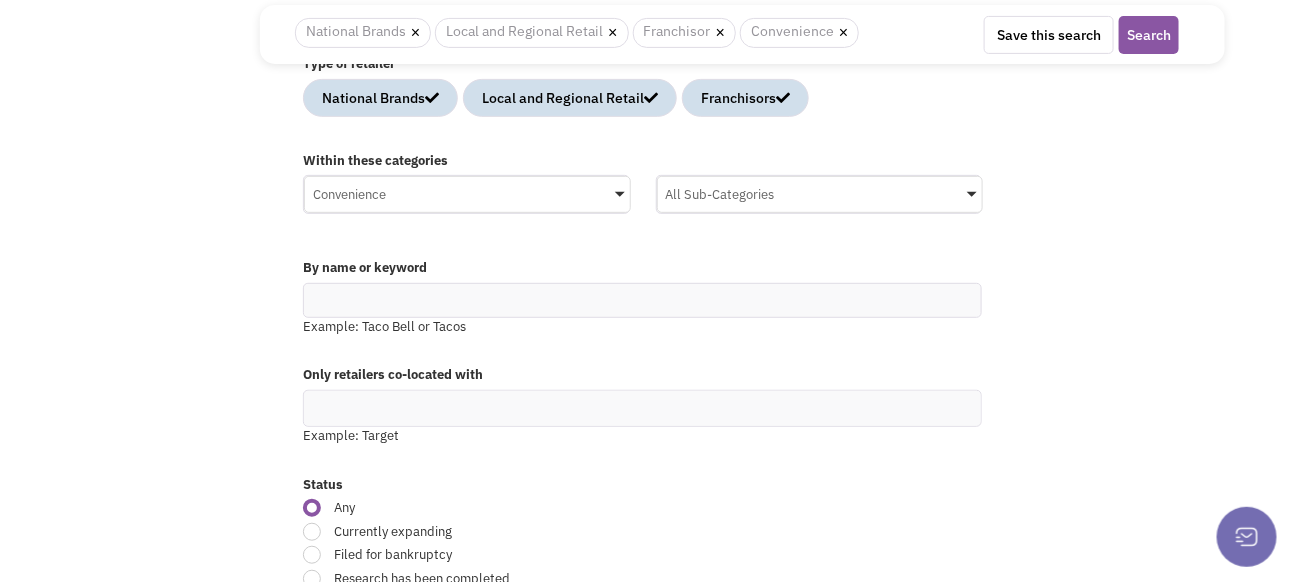 click on "All Sub-Categories" at bounding box center [820, 192] 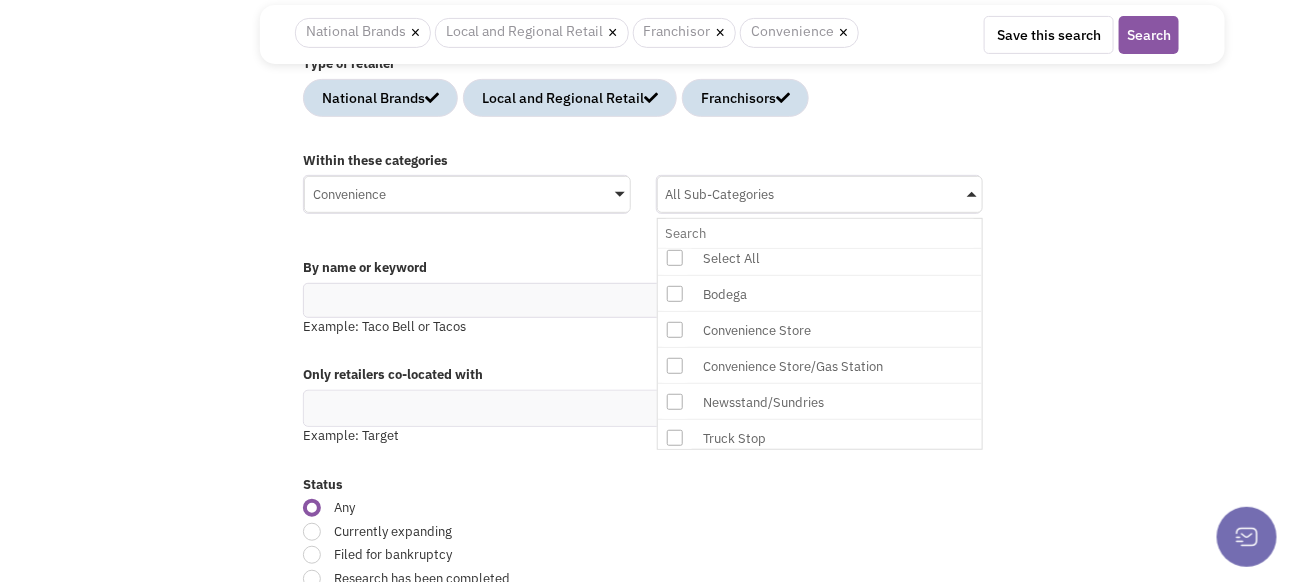 scroll, scrollTop: 55, scrollLeft: 0, axis: vertical 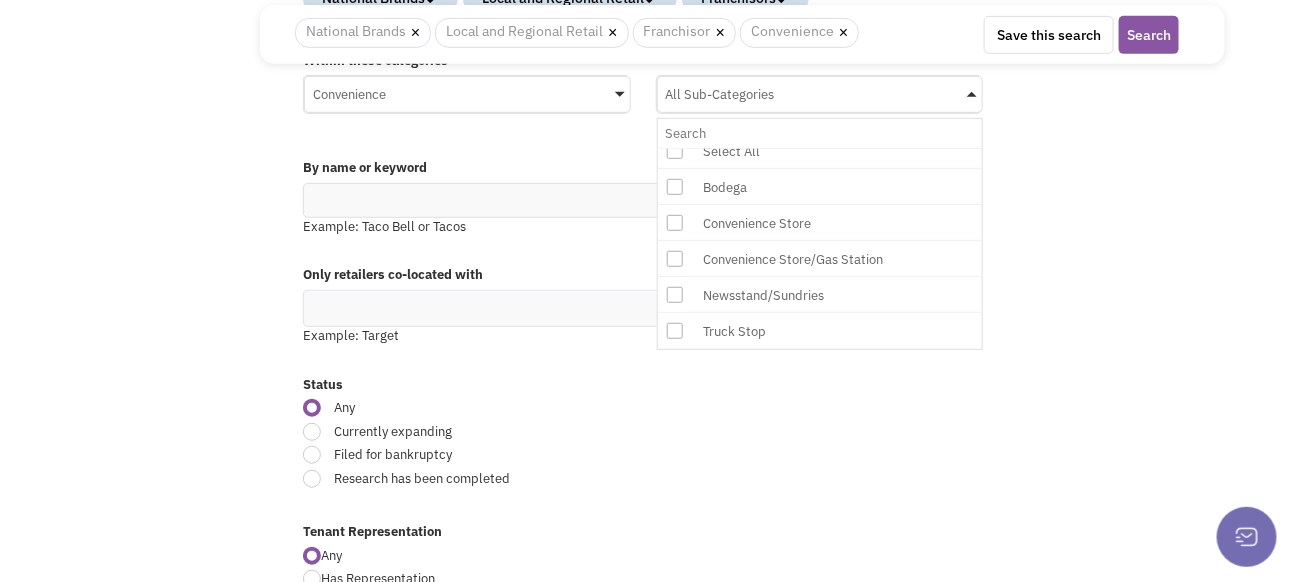 click at bounding box center [675, 331] 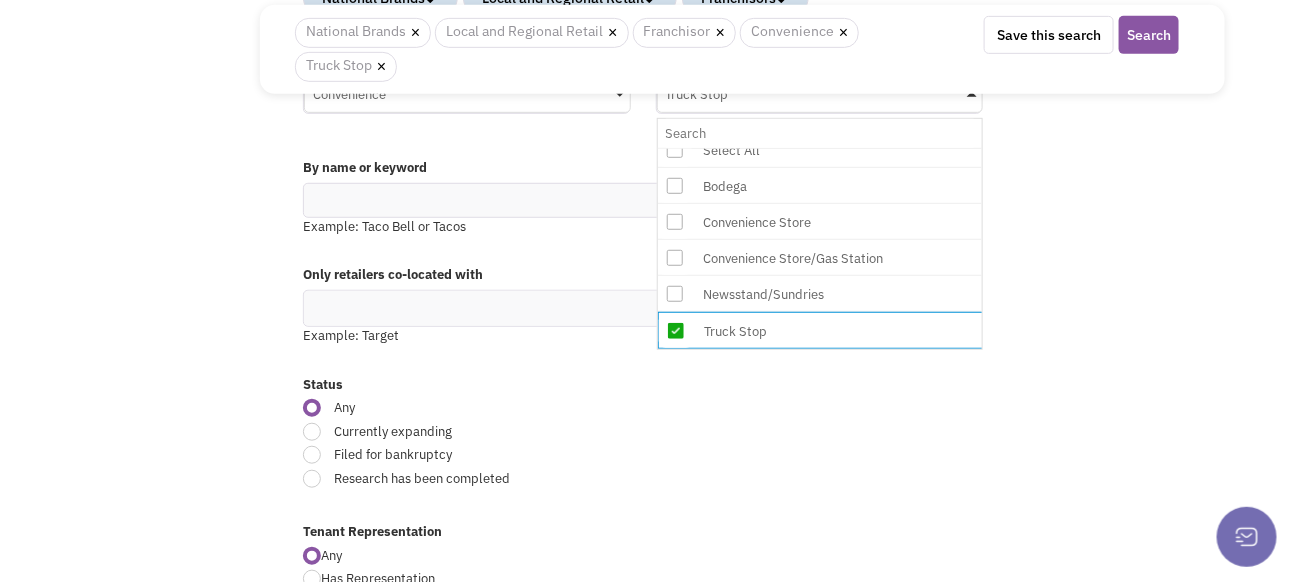 click on "Status" at bounding box center (642, 385) 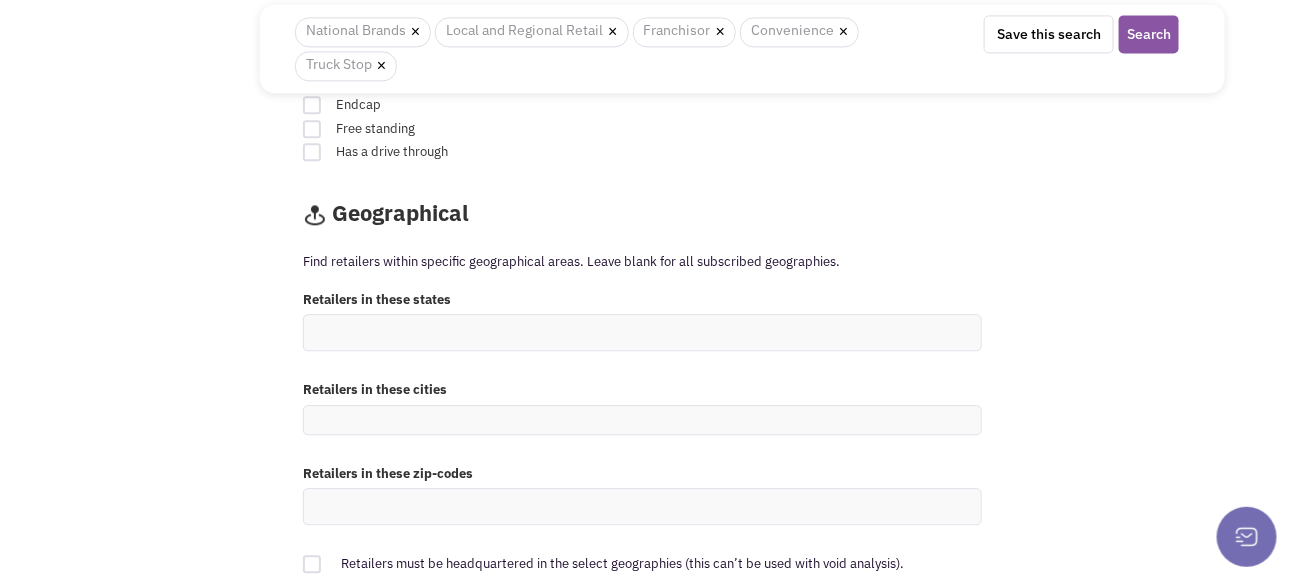 scroll, scrollTop: 1491, scrollLeft: 0, axis: vertical 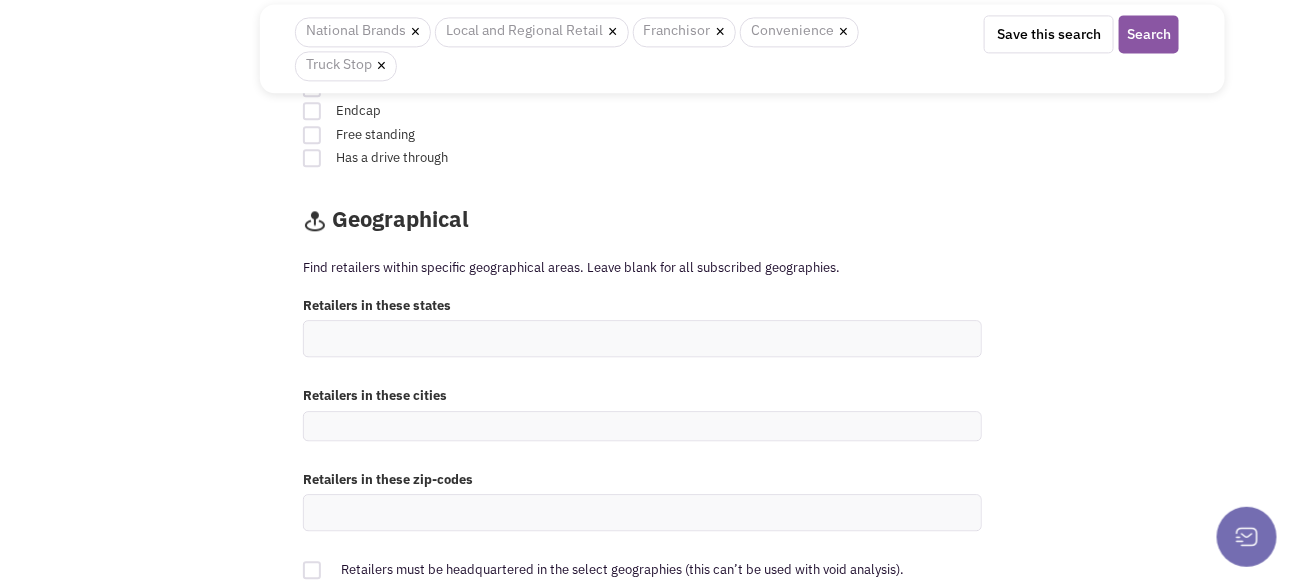 click at bounding box center (642, 338) 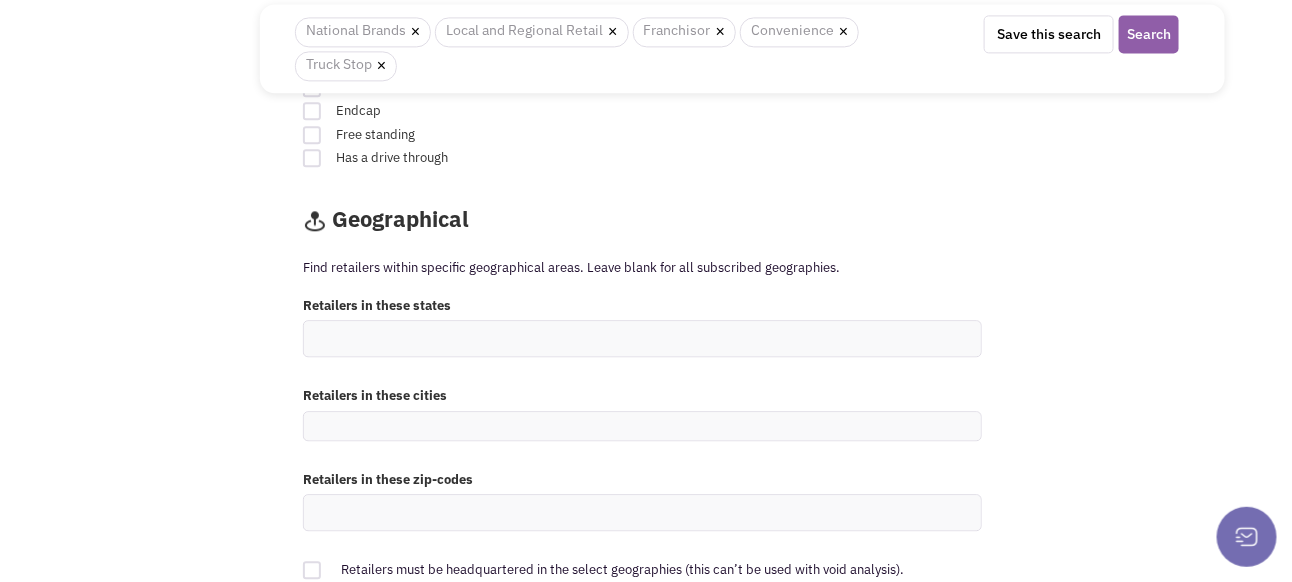 click on "Search" at bounding box center [1149, 35] 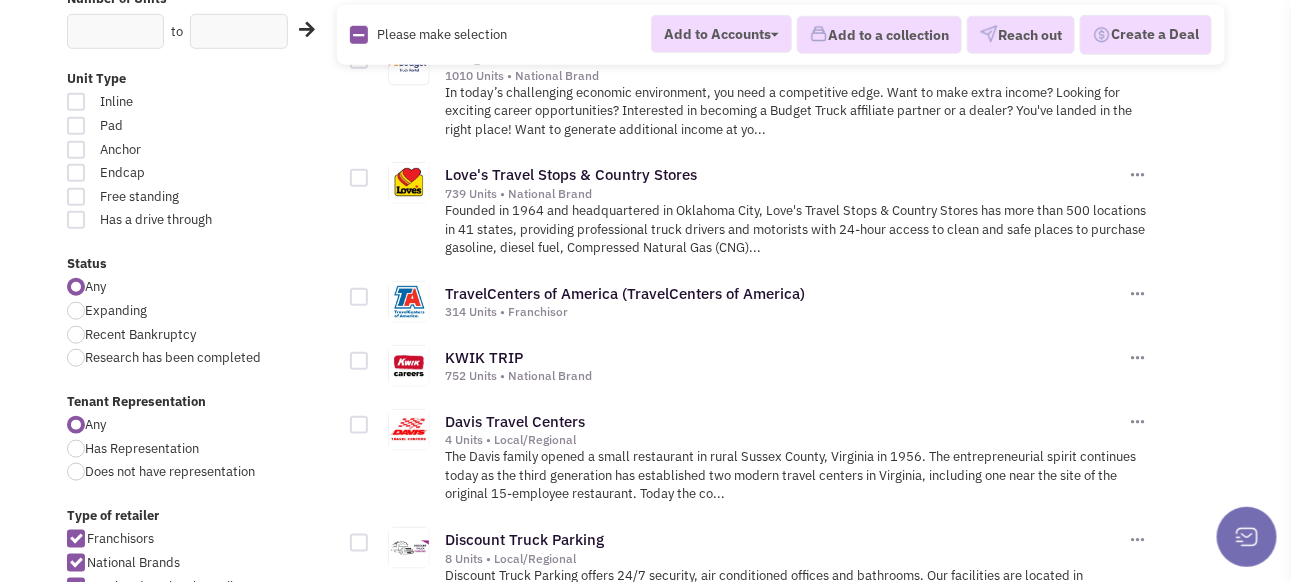 scroll, scrollTop: 400, scrollLeft: 0, axis: vertical 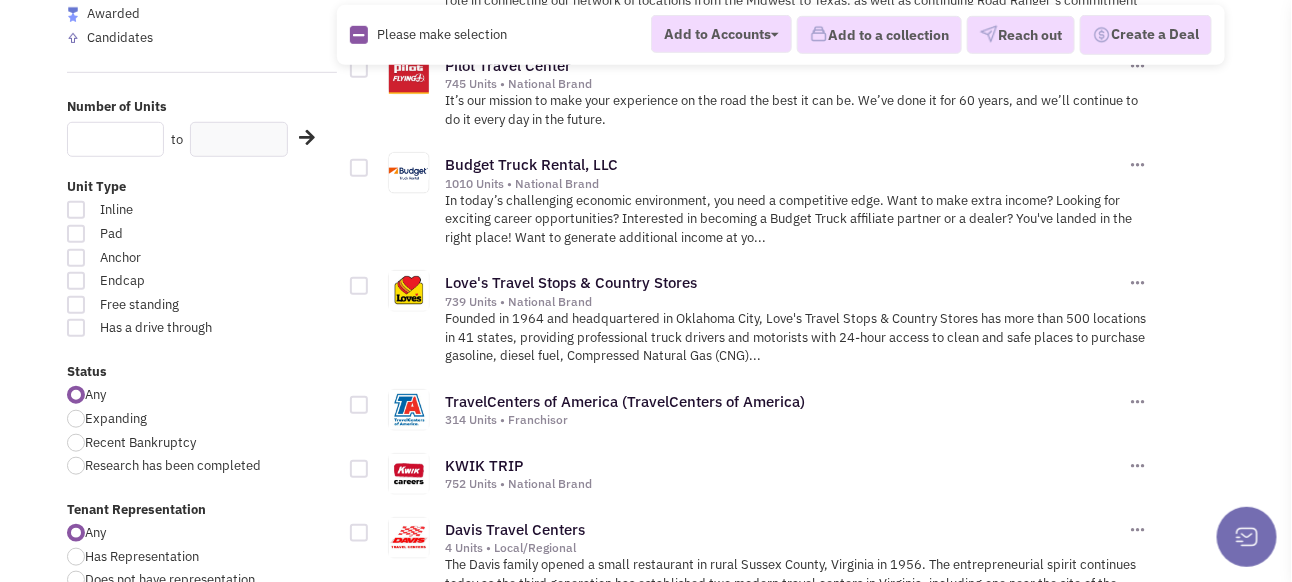 click at bounding box center [115, 139] 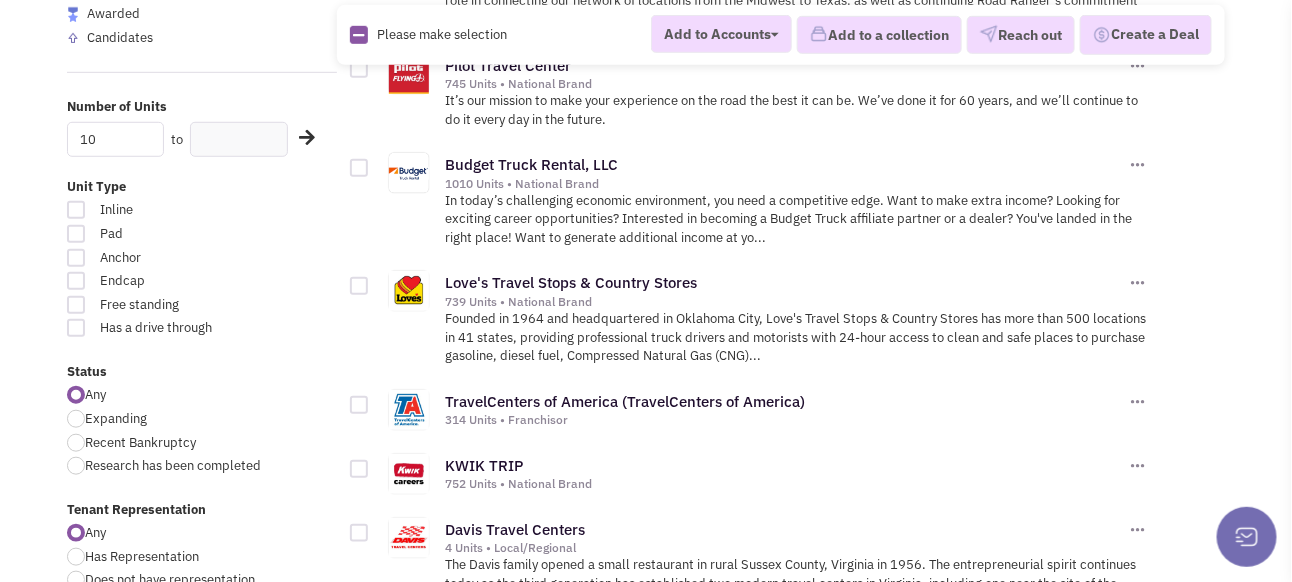 type on "10" 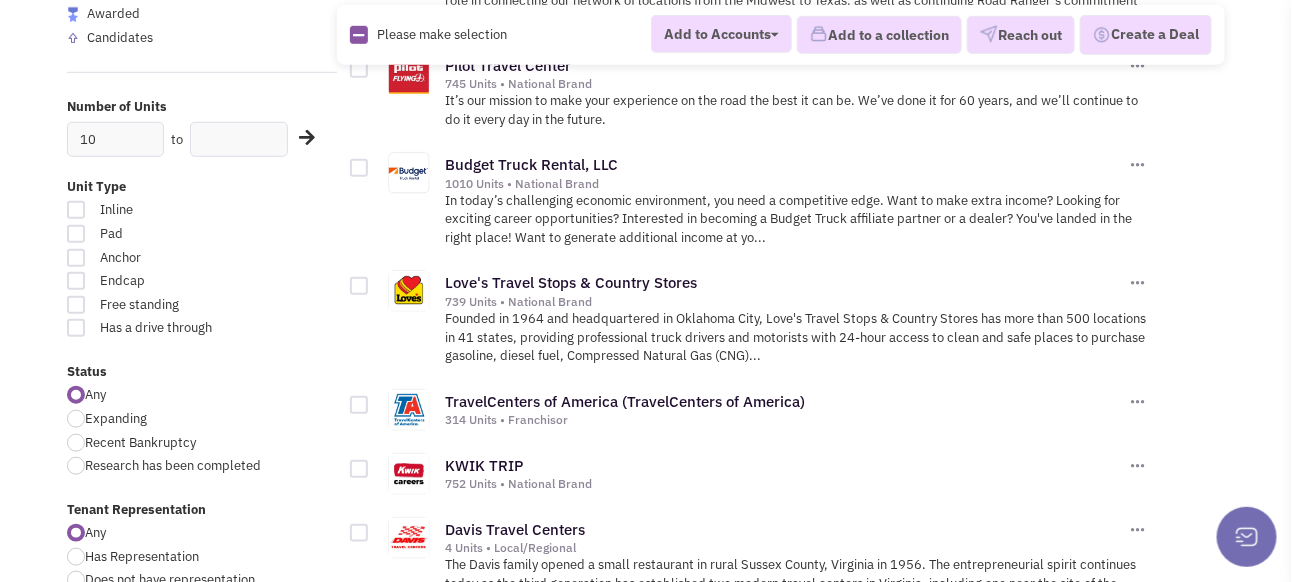 click on "Inline" at bounding box center (202, 213) 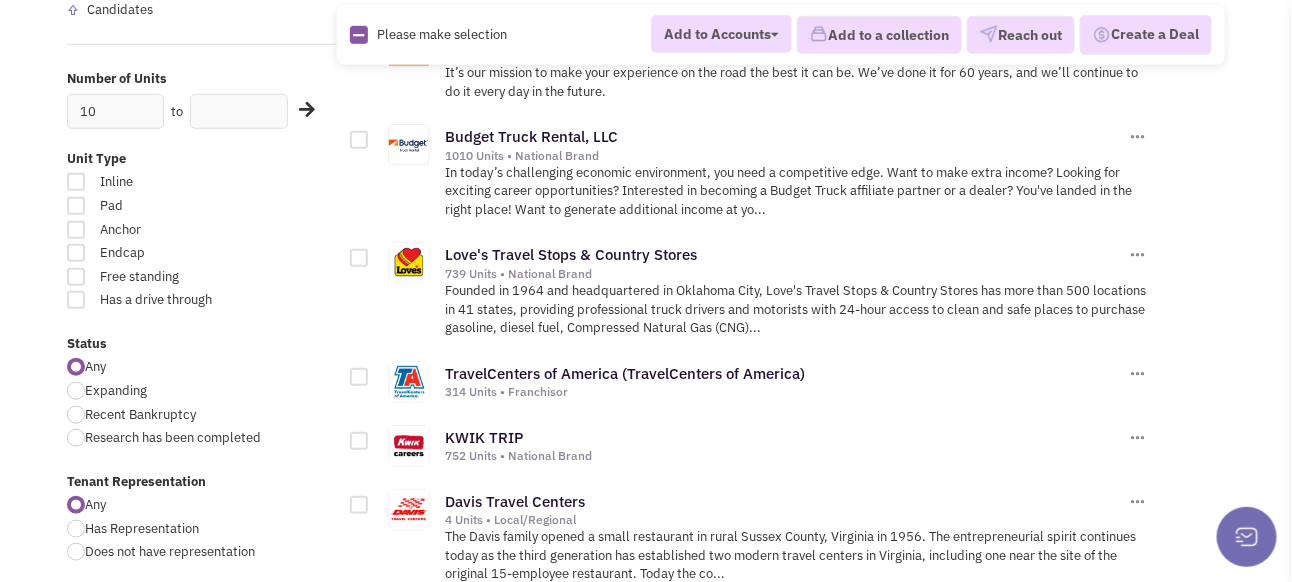 scroll, scrollTop: 300, scrollLeft: 0, axis: vertical 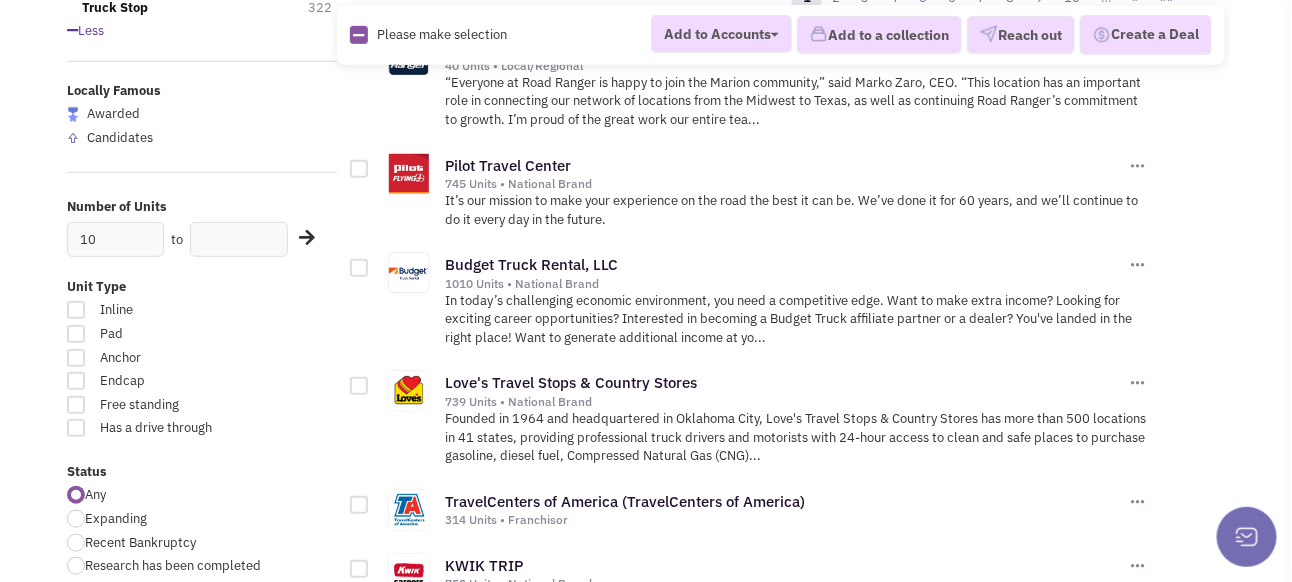 click at bounding box center (307, 237) 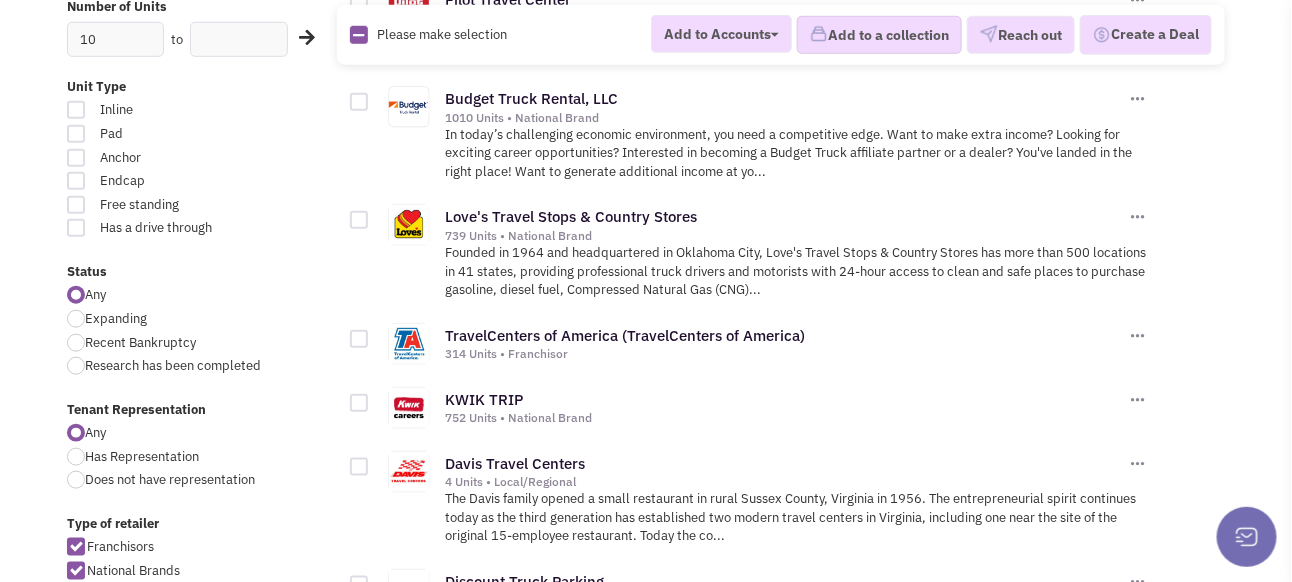 scroll, scrollTop: 0, scrollLeft: 0, axis: both 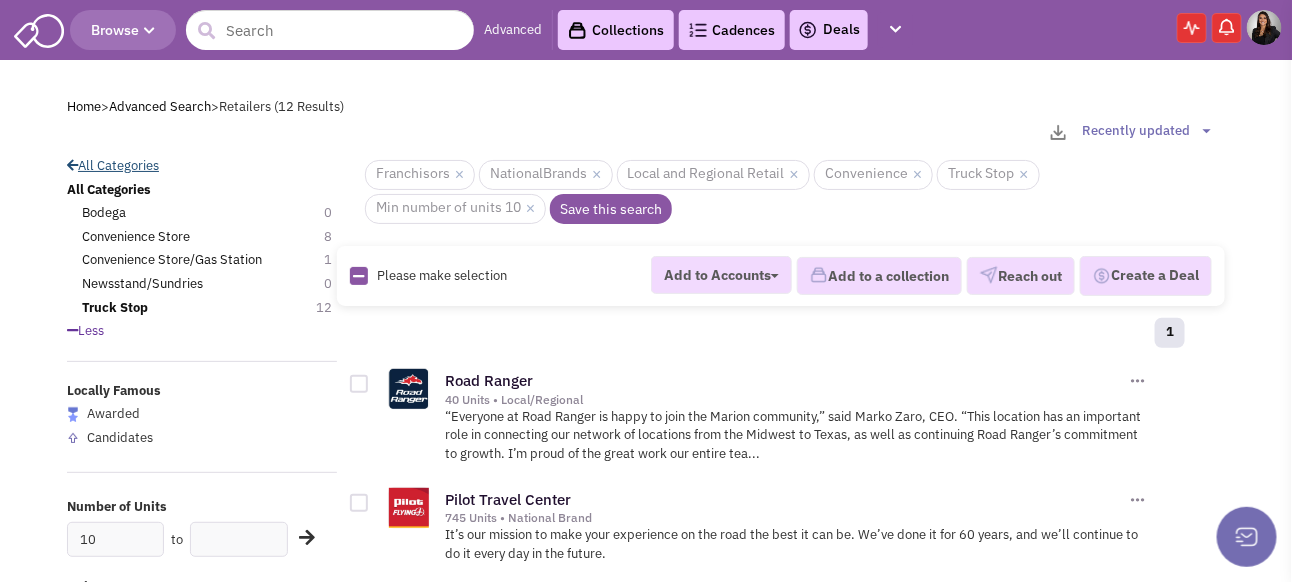 click on "All Categories" at bounding box center (113, 165) 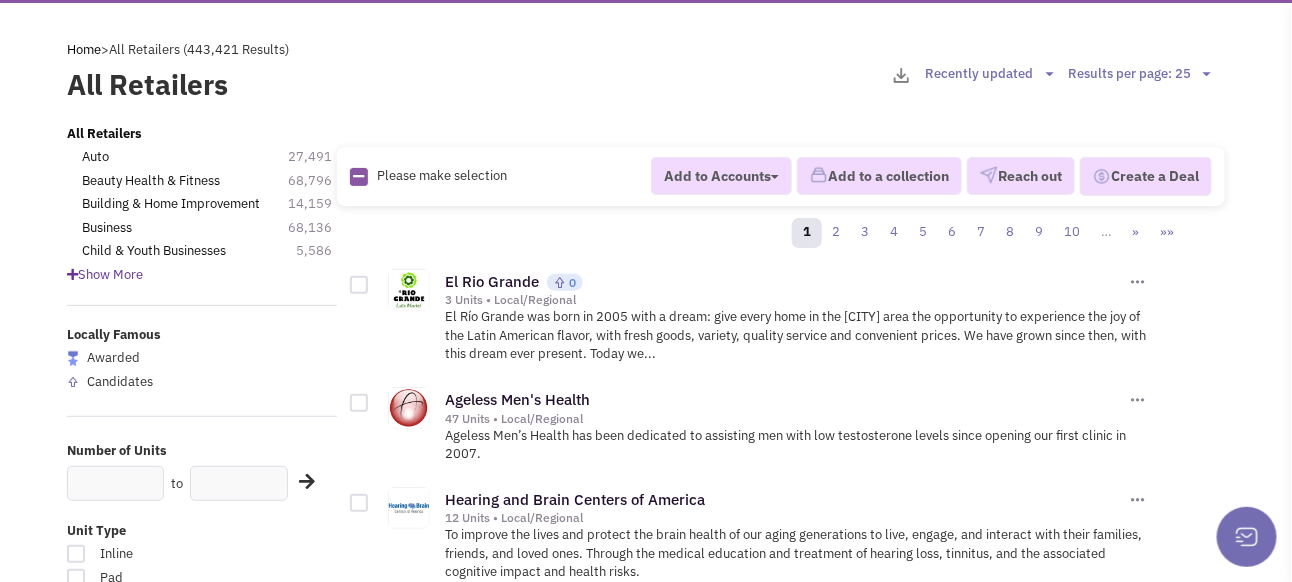 scroll, scrollTop: 0, scrollLeft: 0, axis: both 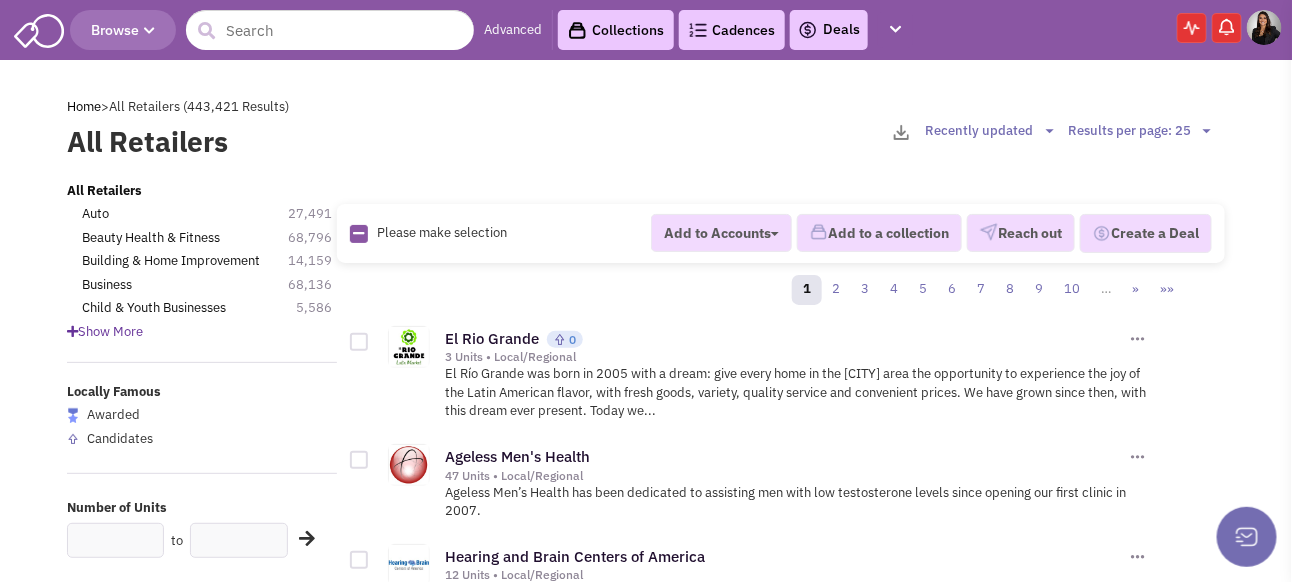 click on "Results per page: 25
Results per page: 50
Results per page: 75
Results per page: 100" at bounding box center [1142, 131] 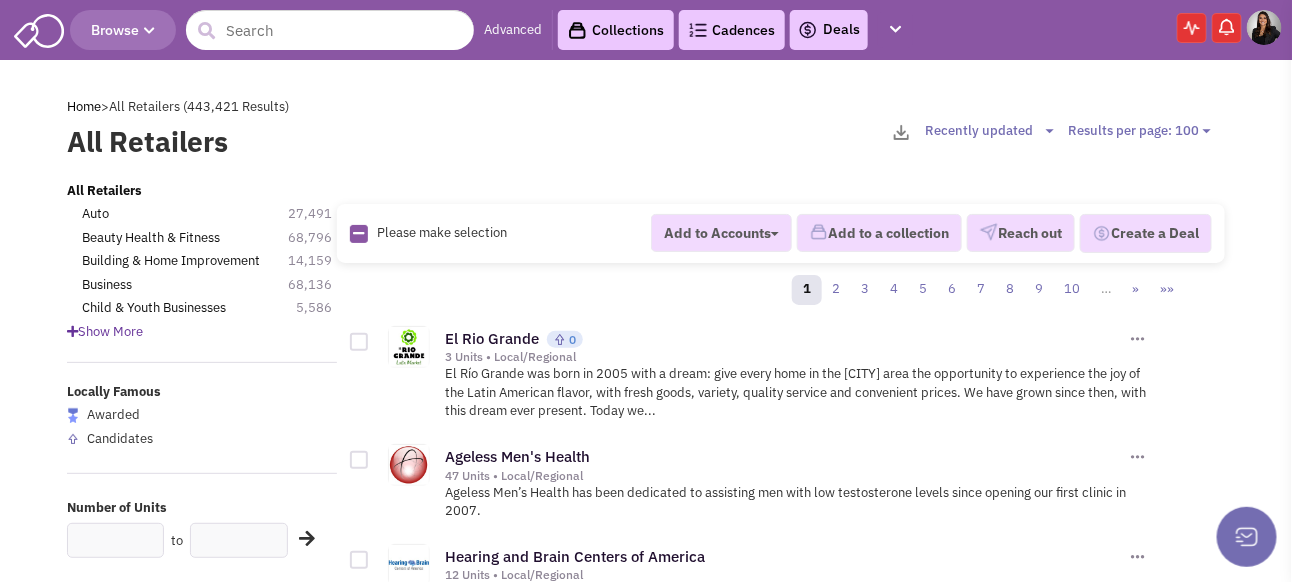 click on "Results per page: 25
Results per page: 50
Results per page: 75
Results per page: 100" at bounding box center (1142, 131) 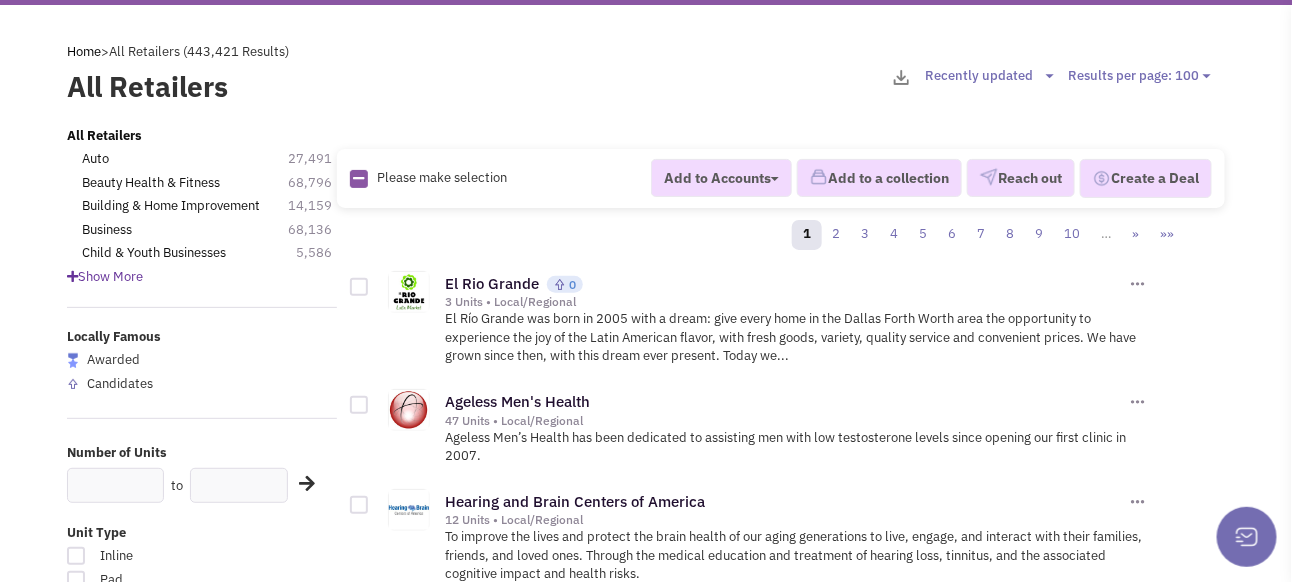 scroll, scrollTop: 100, scrollLeft: 0, axis: vertical 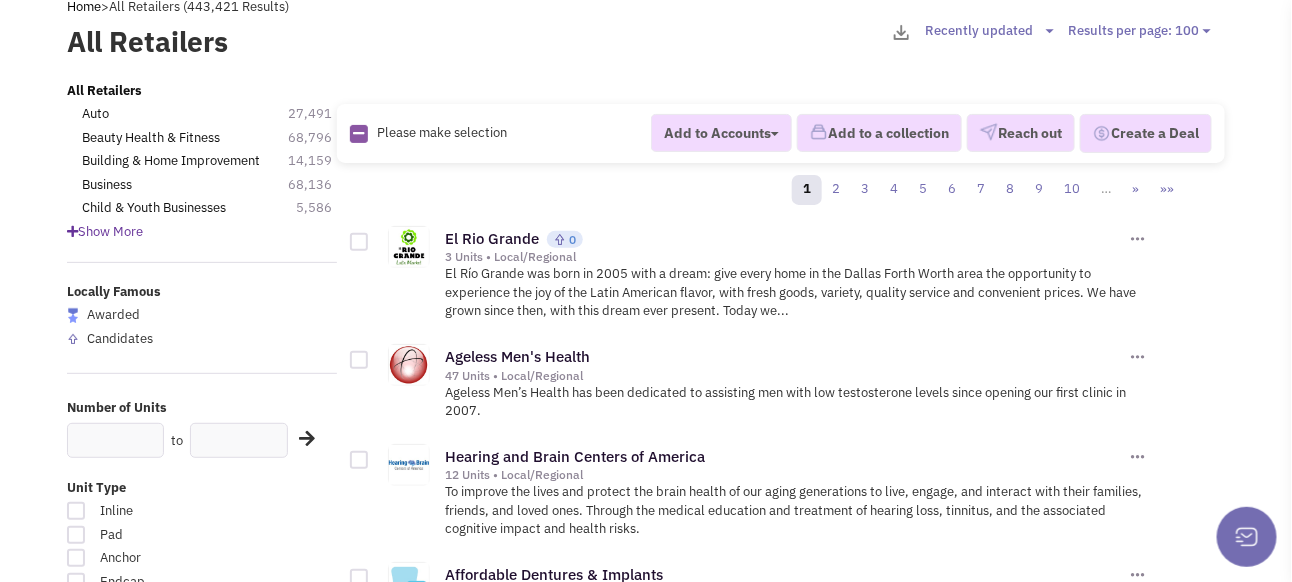 click on "Show More" at bounding box center [105, 231] 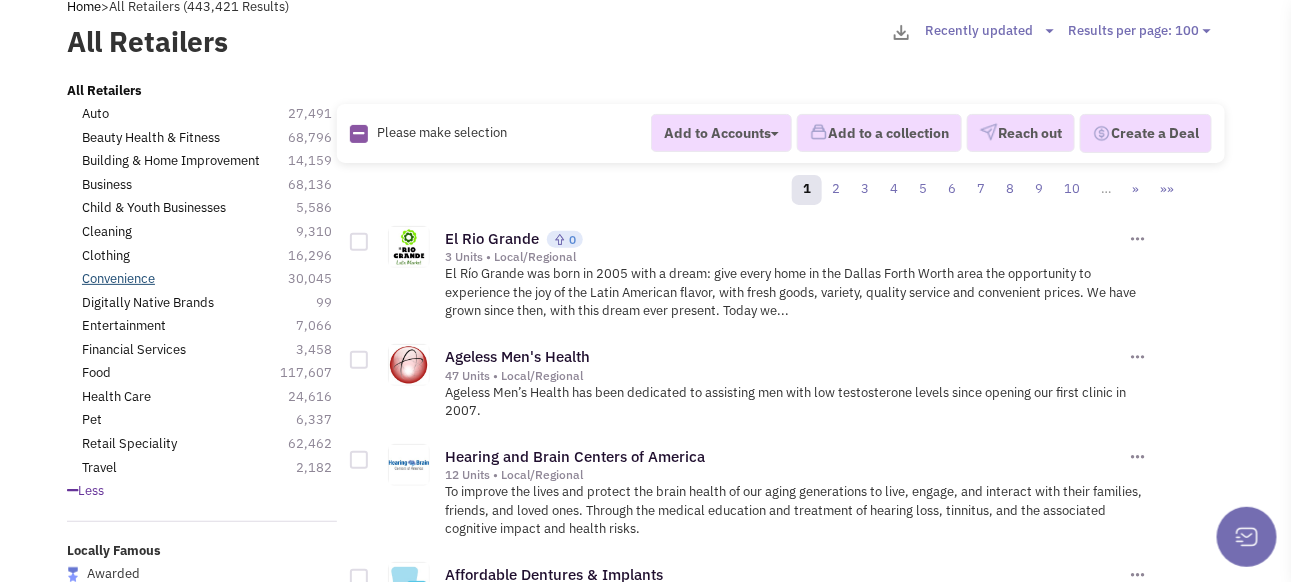 click on "Convenience" at bounding box center (118, 279) 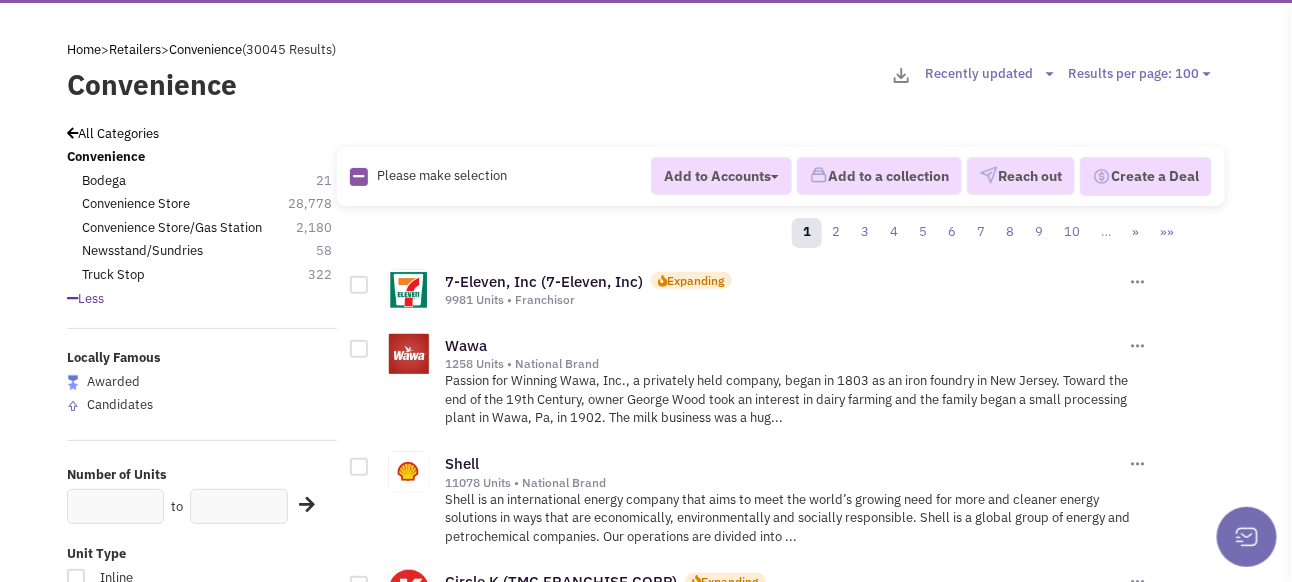 scroll, scrollTop: 100, scrollLeft: 0, axis: vertical 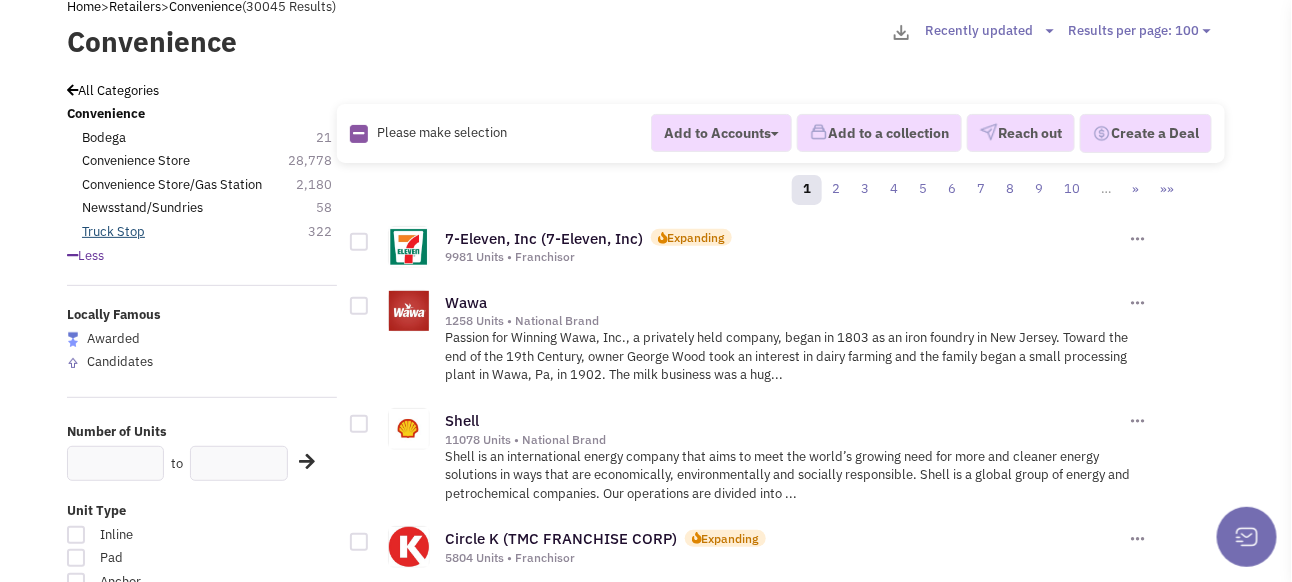 click on "Truck Stop" at bounding box center [113, 232] 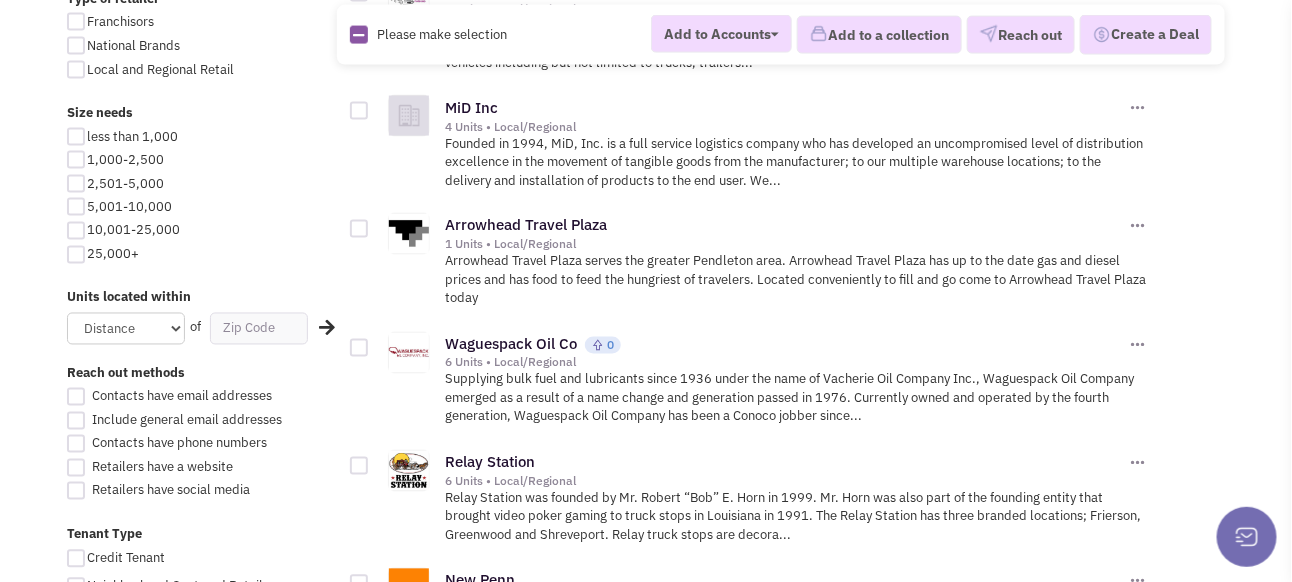 scroll, scrollTop: 1100, scrollLeft: 0, axis: vertical 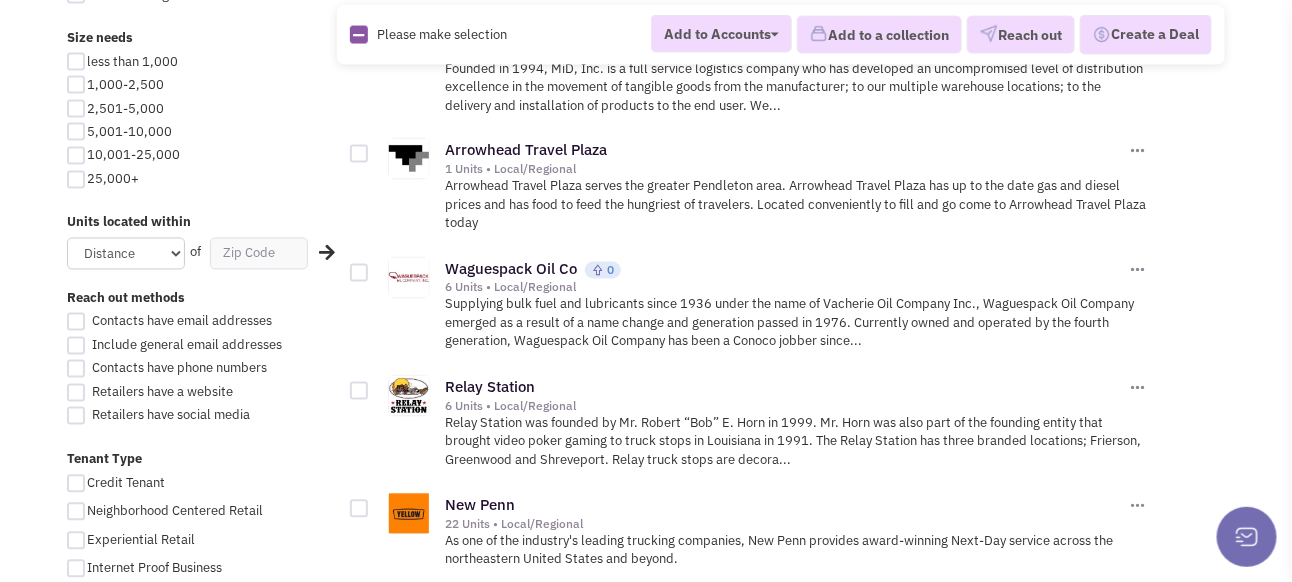 drag, startPoint x: 298, startPoint y: 421, endPoint x: 280, endPoint y: 476, distance: 57.870544 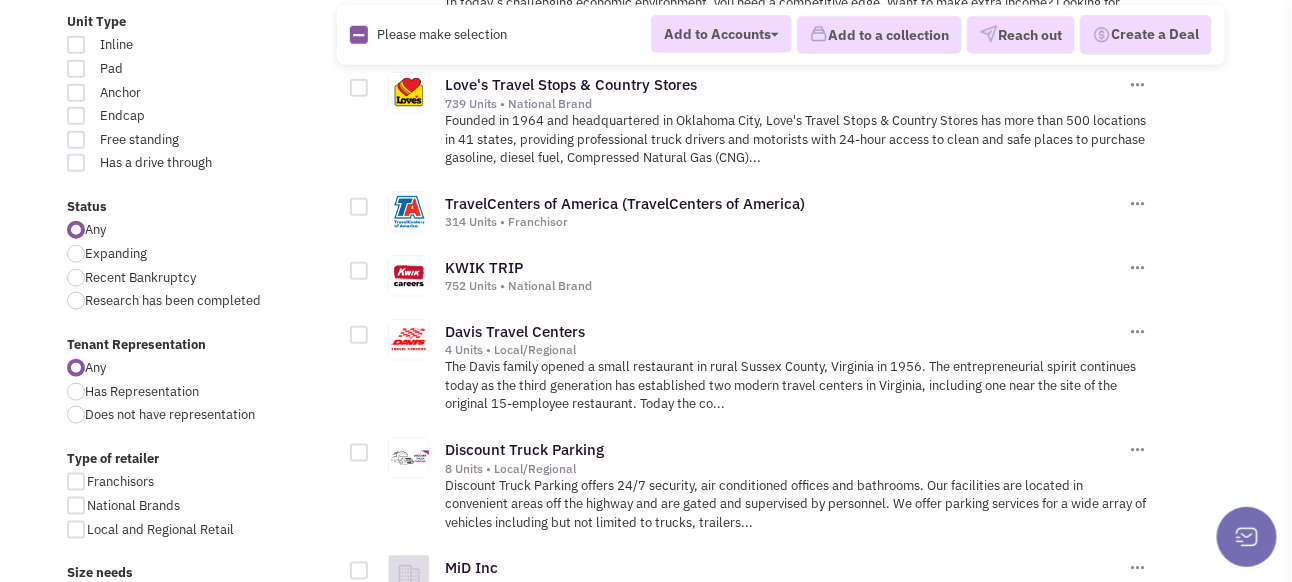 scroll, scrollTop: 0, scrollLeft: 0, axis: both 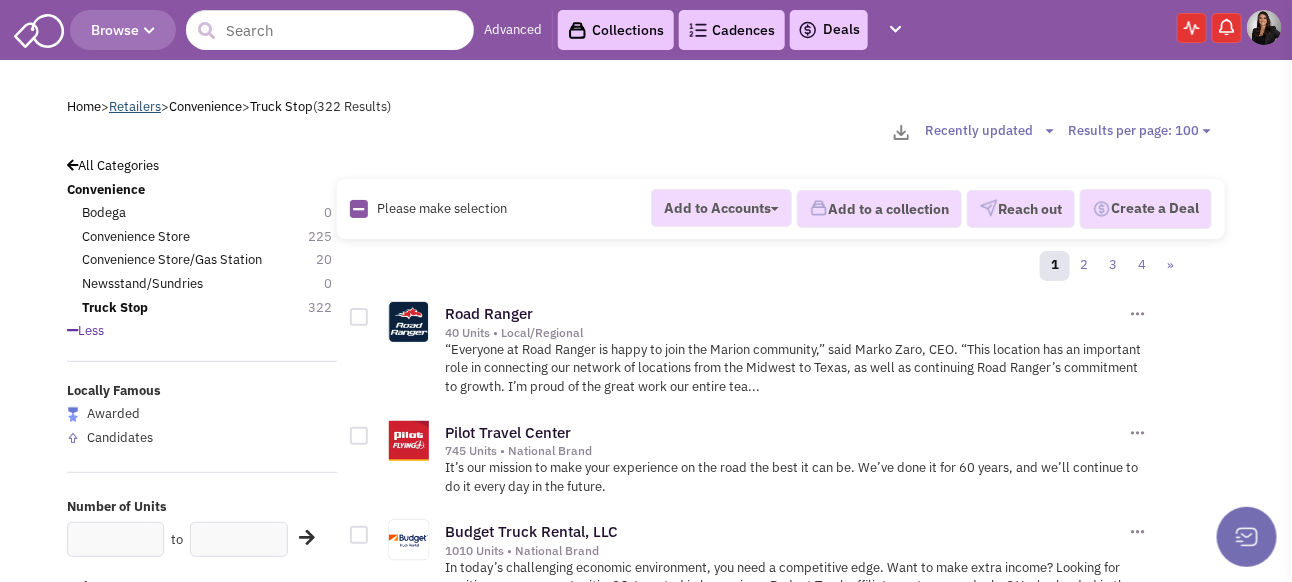click on "Retailers" at bounding box center (135, 106) 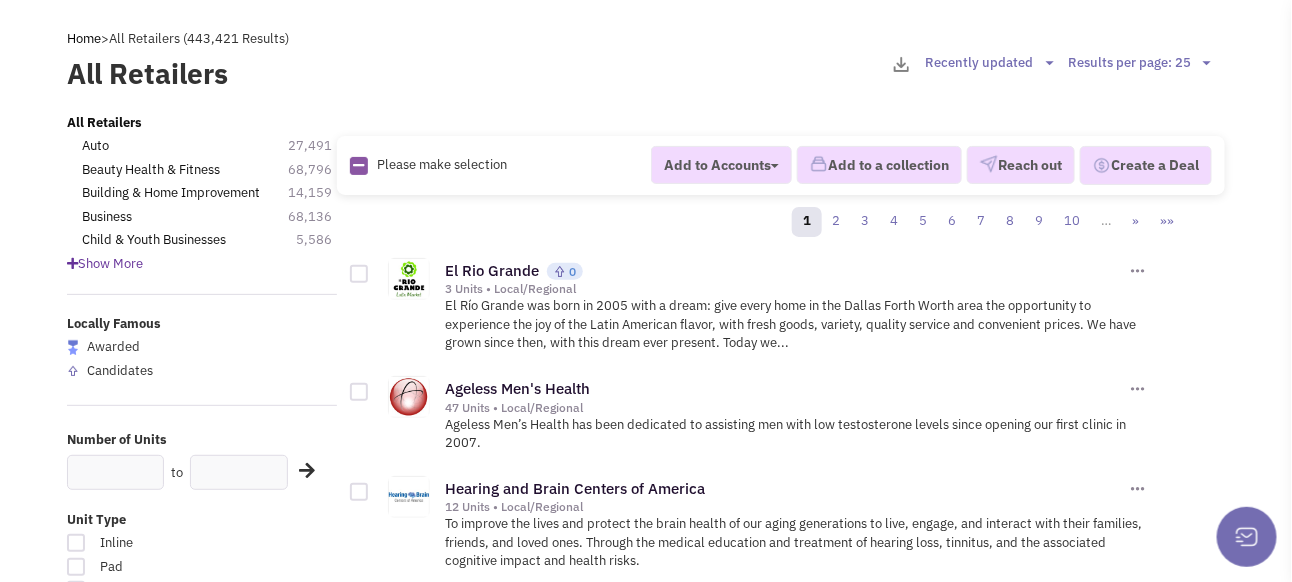 scroll, scrollTop: 0, scrollLeft: 0, axis: both 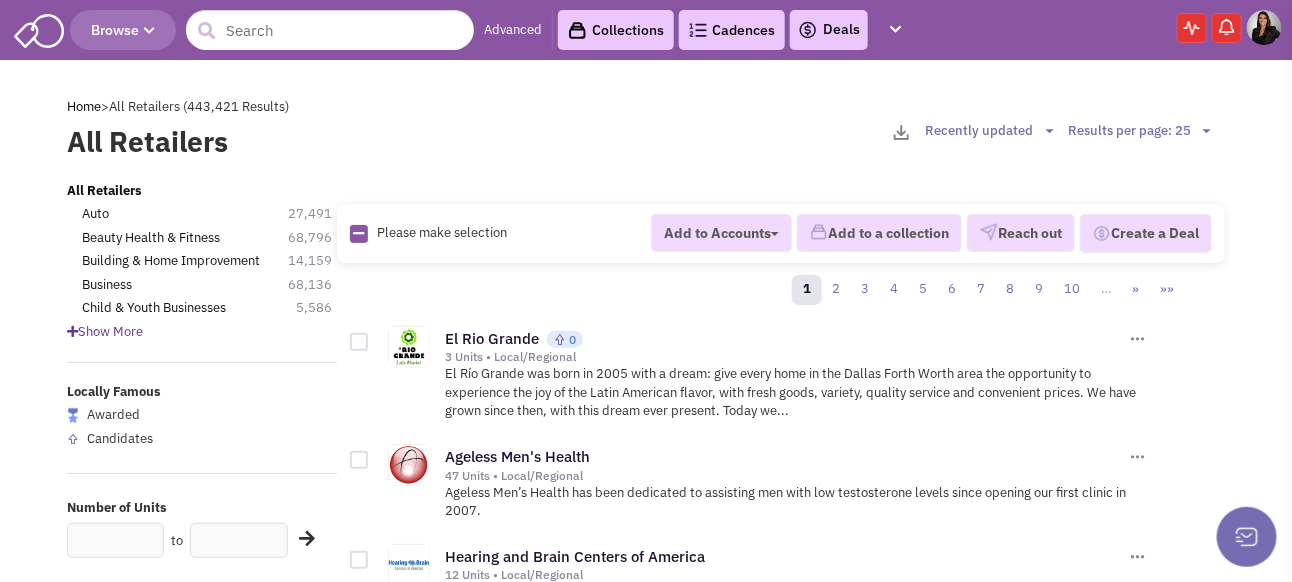 click at bounding box center (1264, 27) 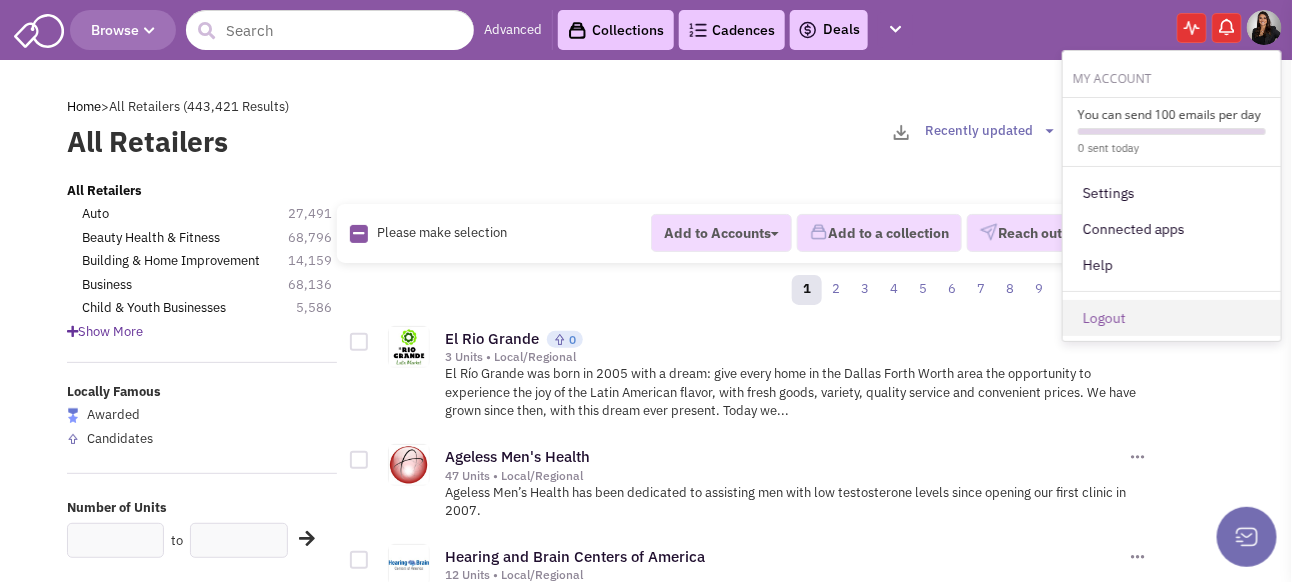 click on "Logout" at bounding box center (1172, 318) 